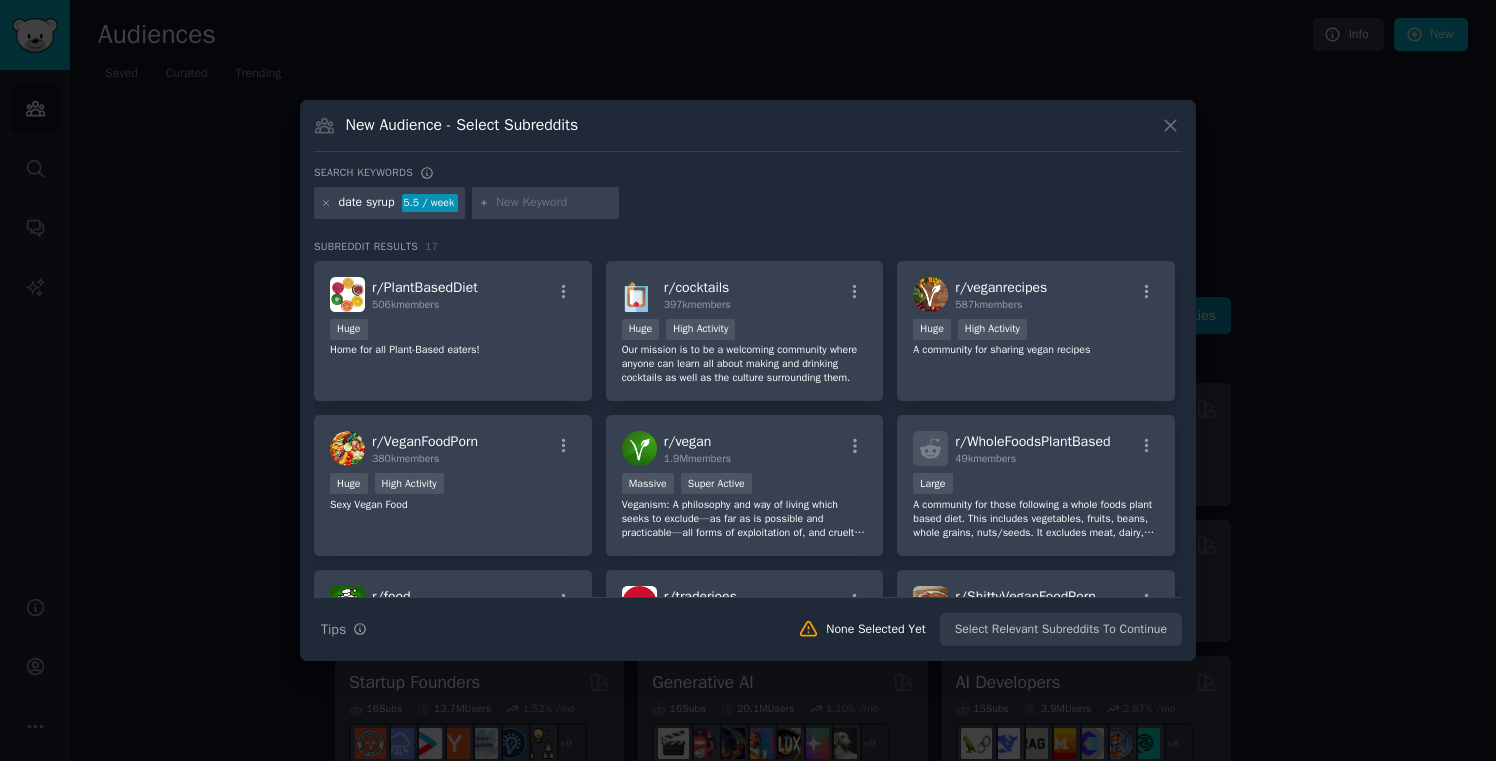scroll, scrollTop: 0, scrollLeft: 0, axis: both 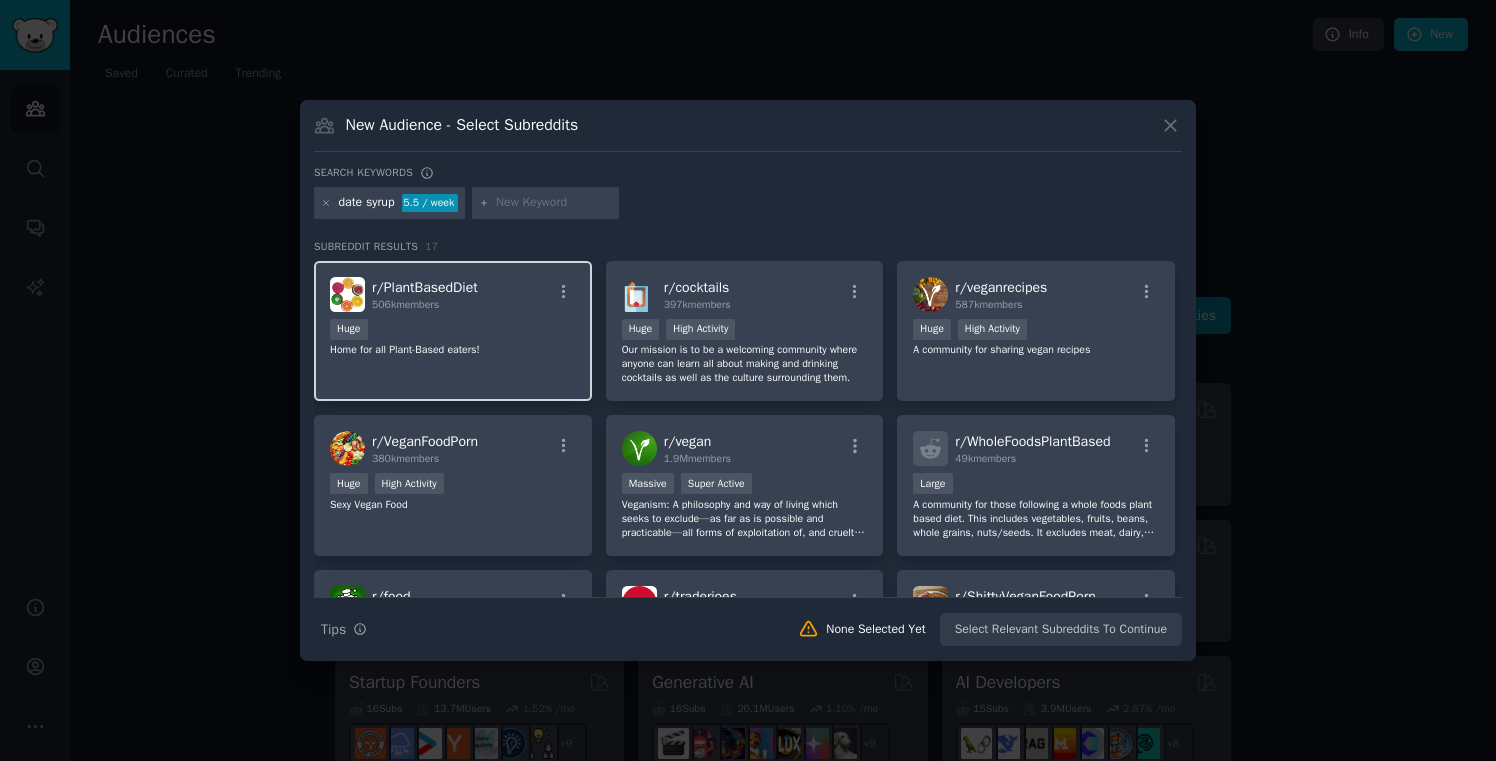 click on "Huge" at bounding box center [453, 331] 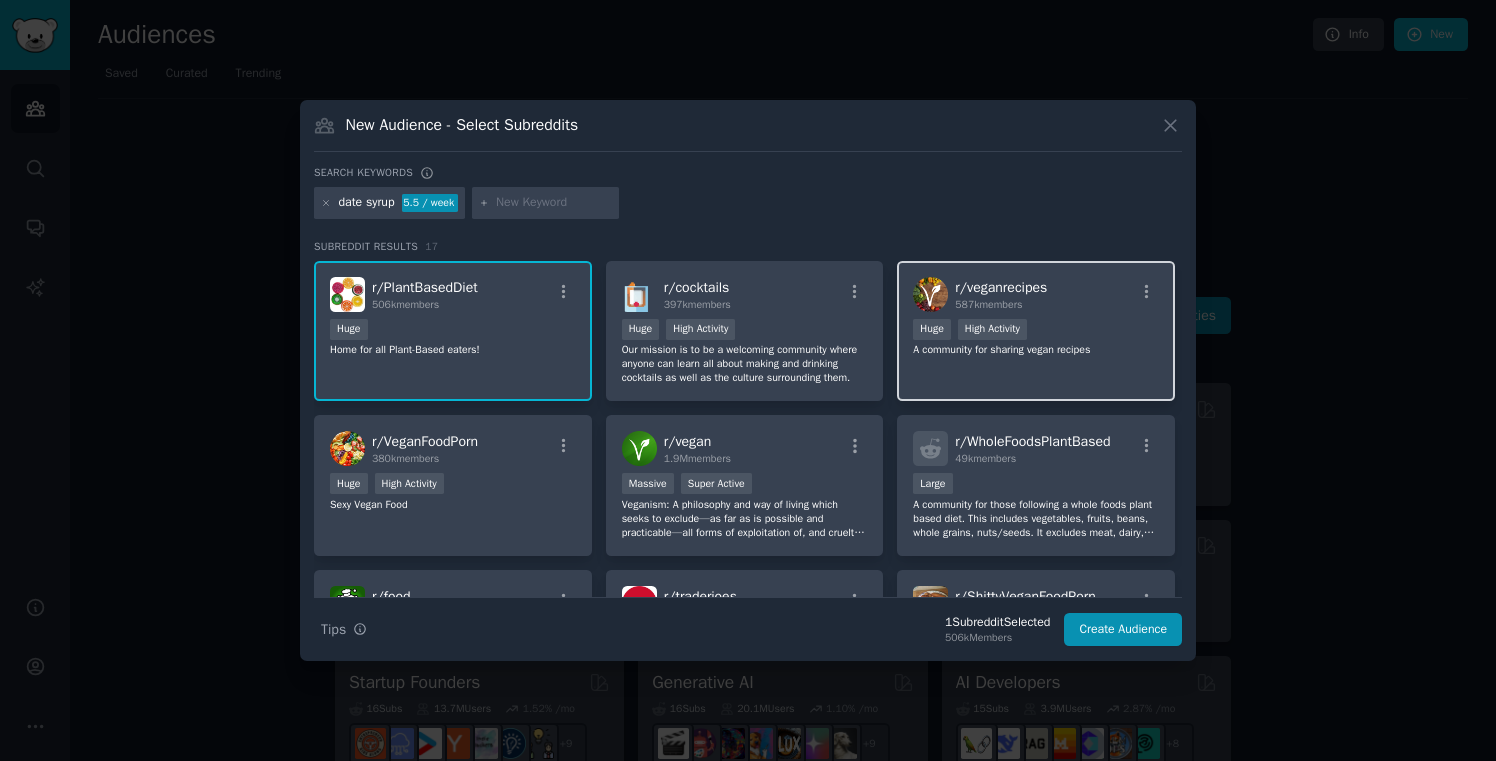 click on "r/ veganrecipes 587k  members" at bounding box center [1036, 294] 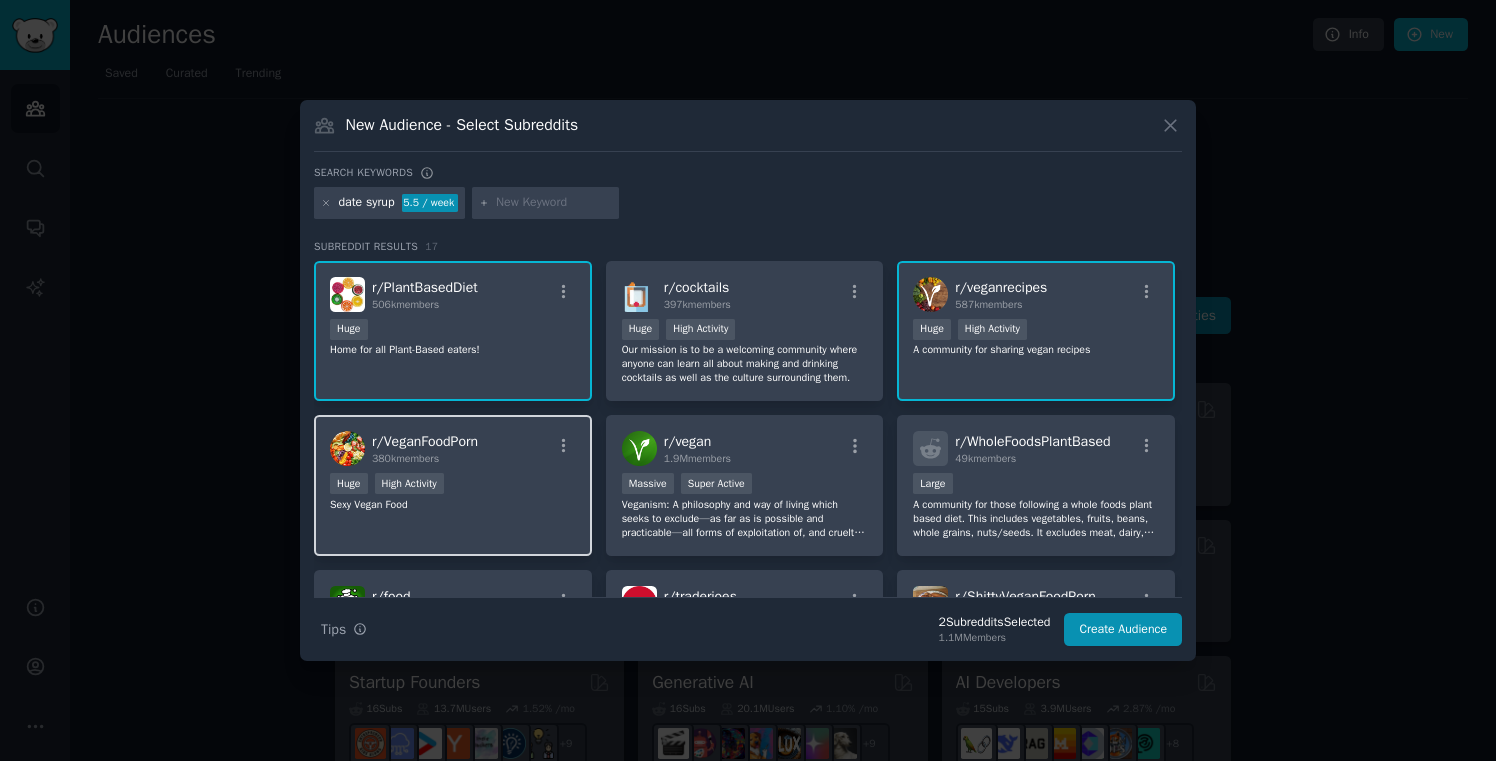 click on "Sexy Vegan Food" at bounding box center [453, 505] 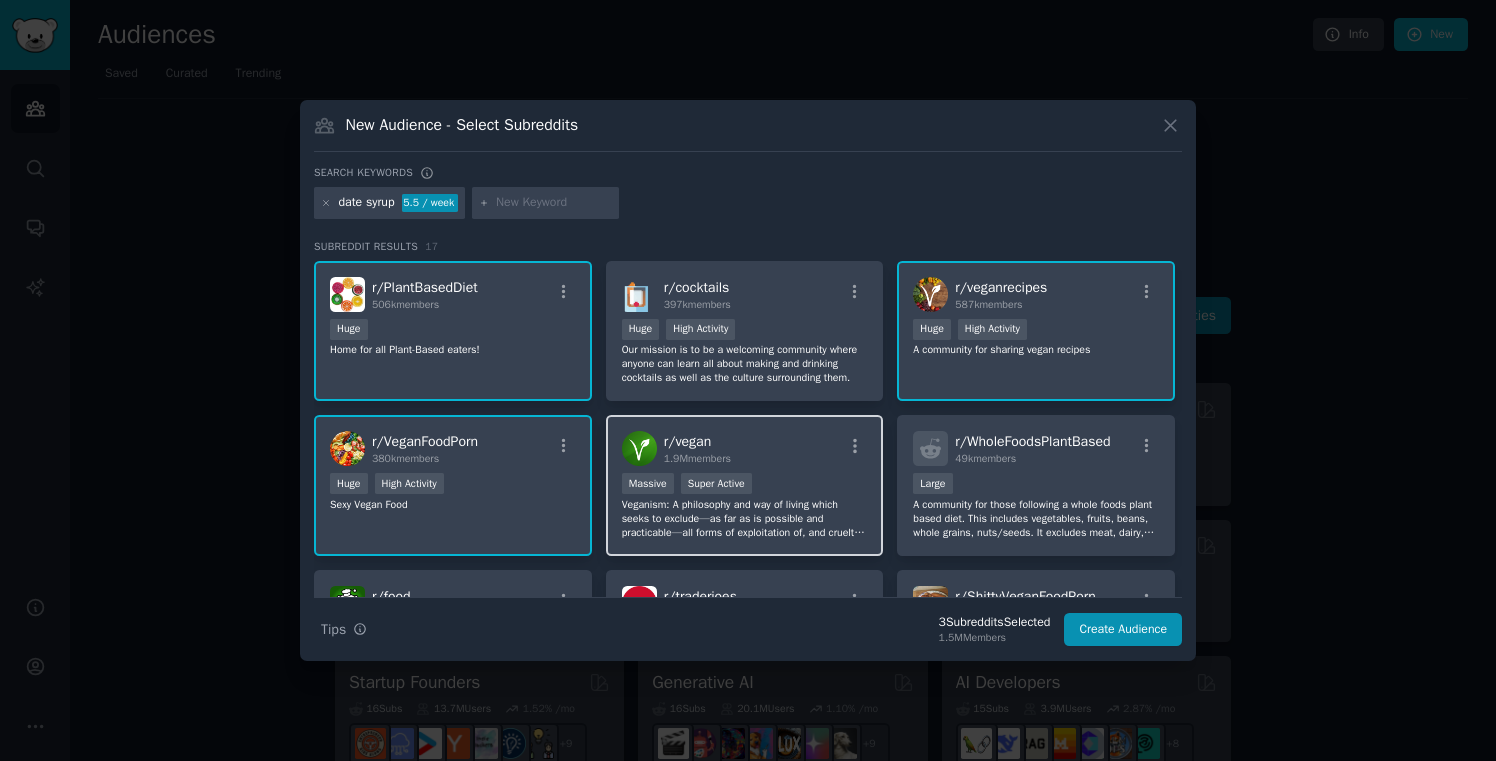 click on "r/ vegan 1.9M  members" at bounding box center [745, 448] 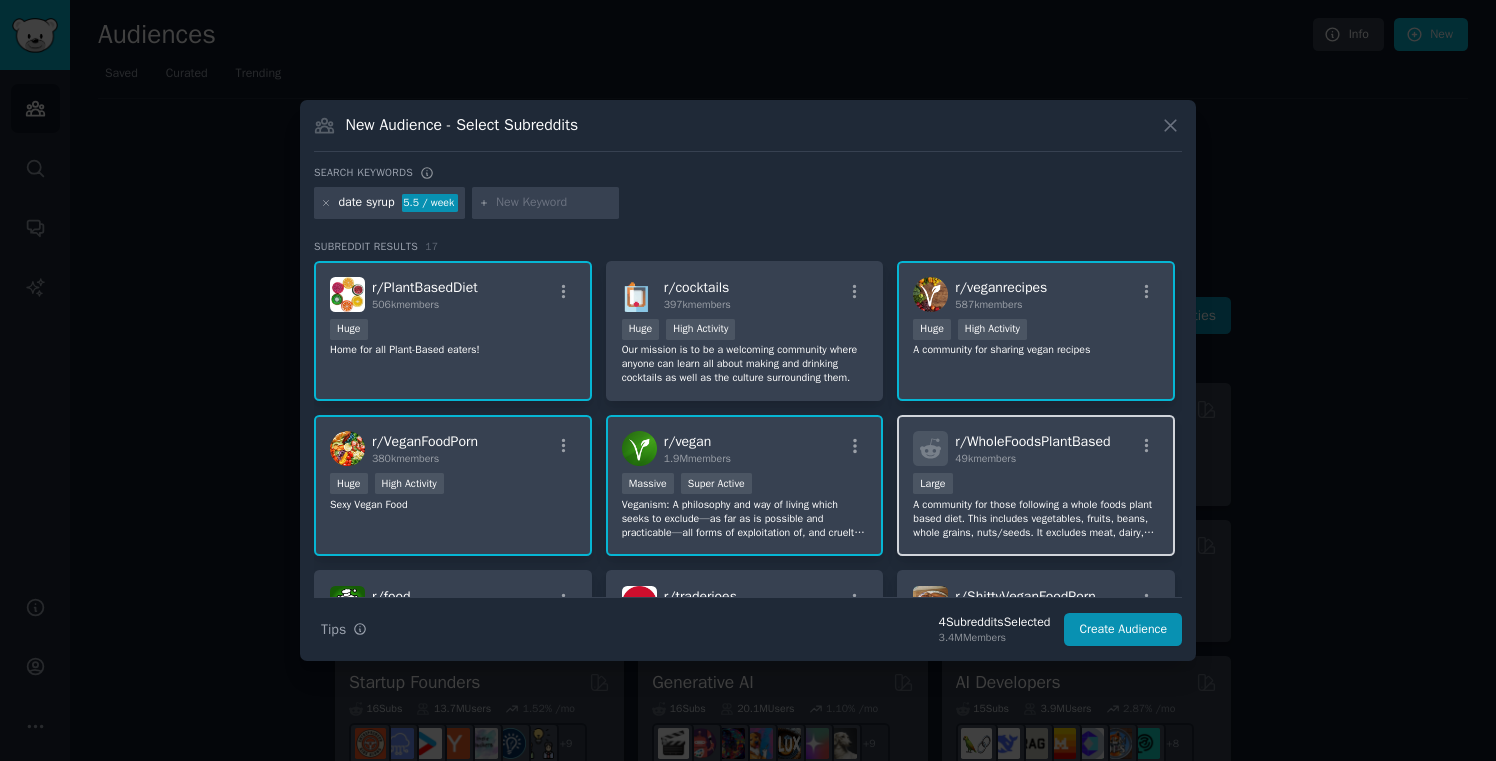 click on "r/ WholeFoodsPlantBased" at bounding box center (1032, 441) 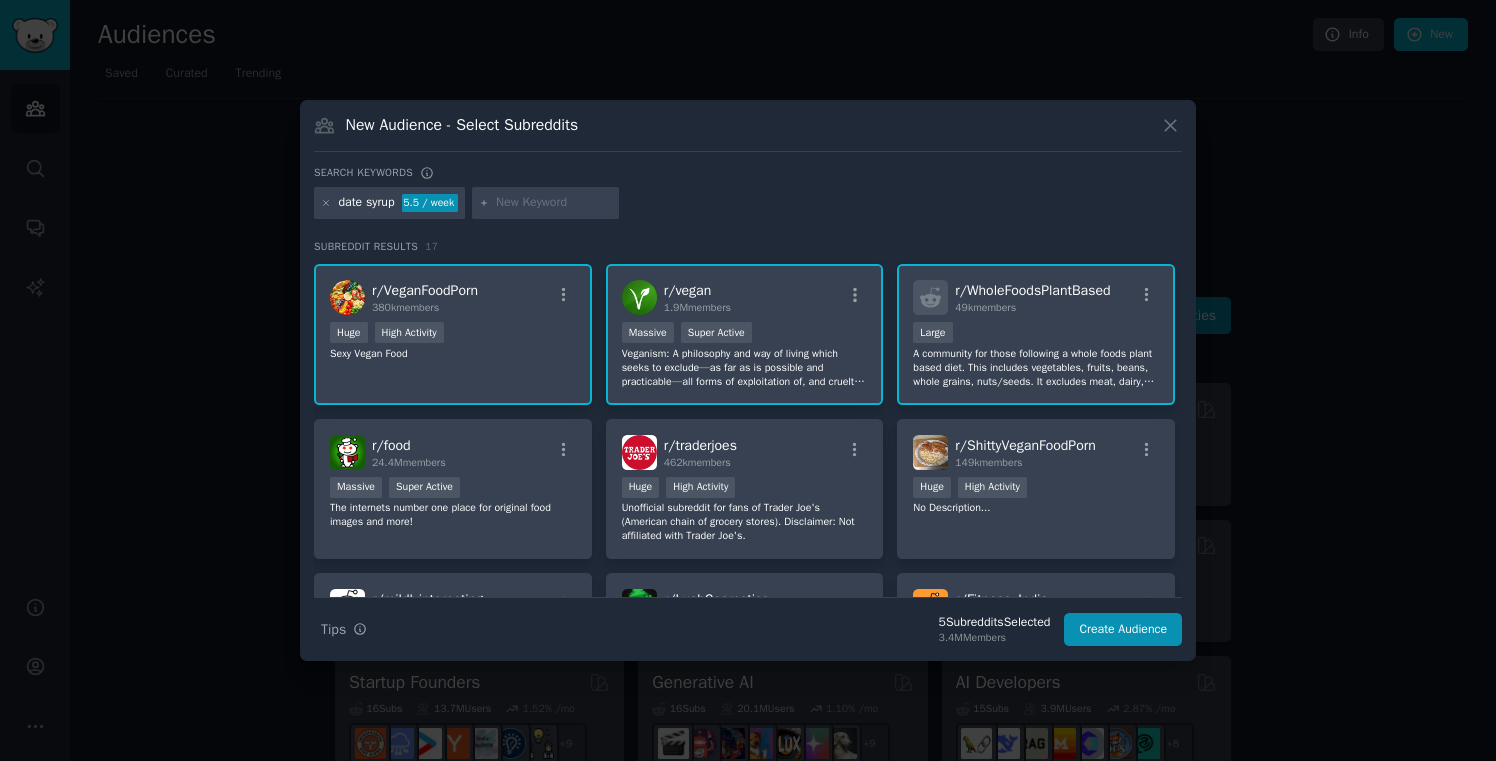 scroll, scrollTop: 156, scrollLeft: 0, axis: vertical 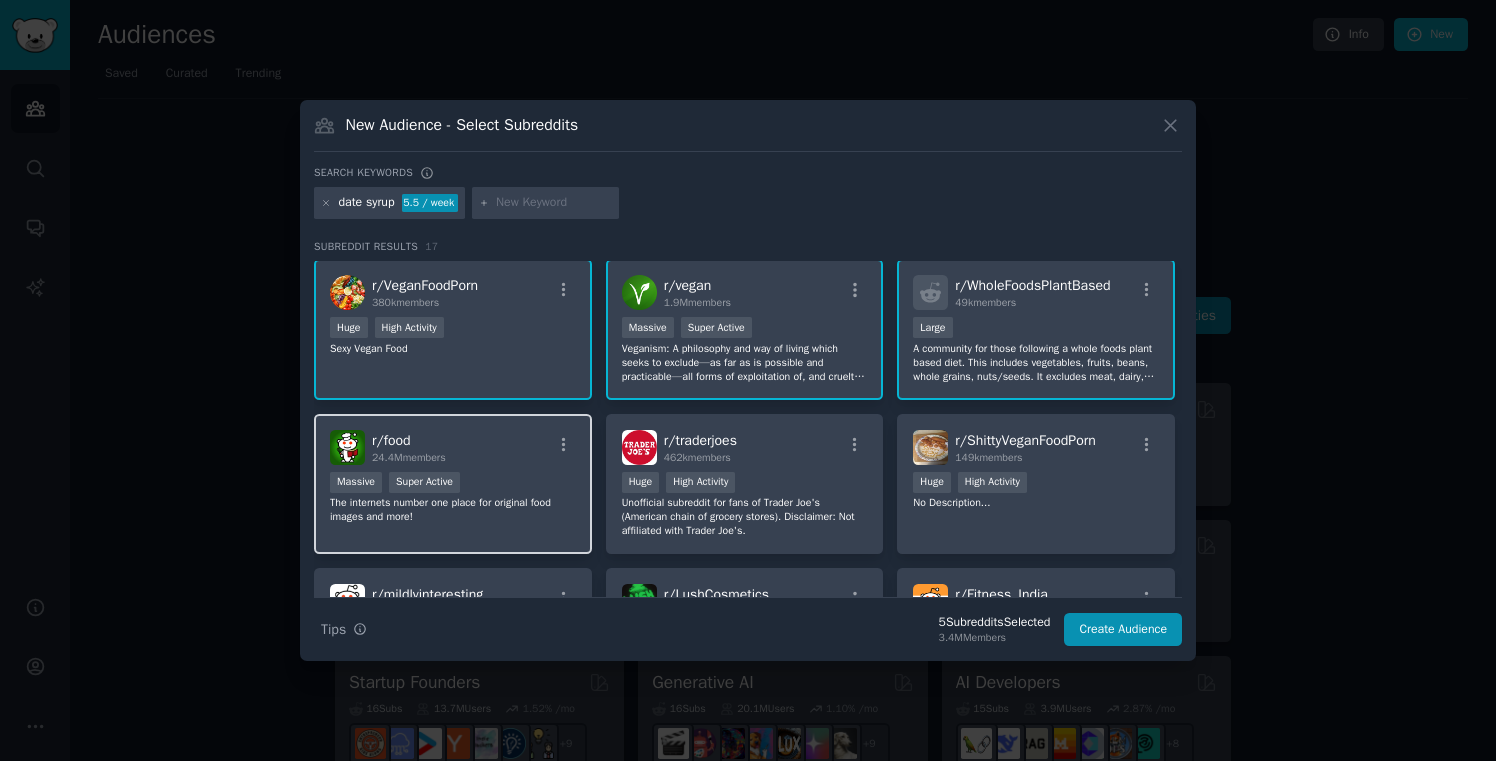 click on "r/ food 24.4M  members" at bounding box center (453, 447) 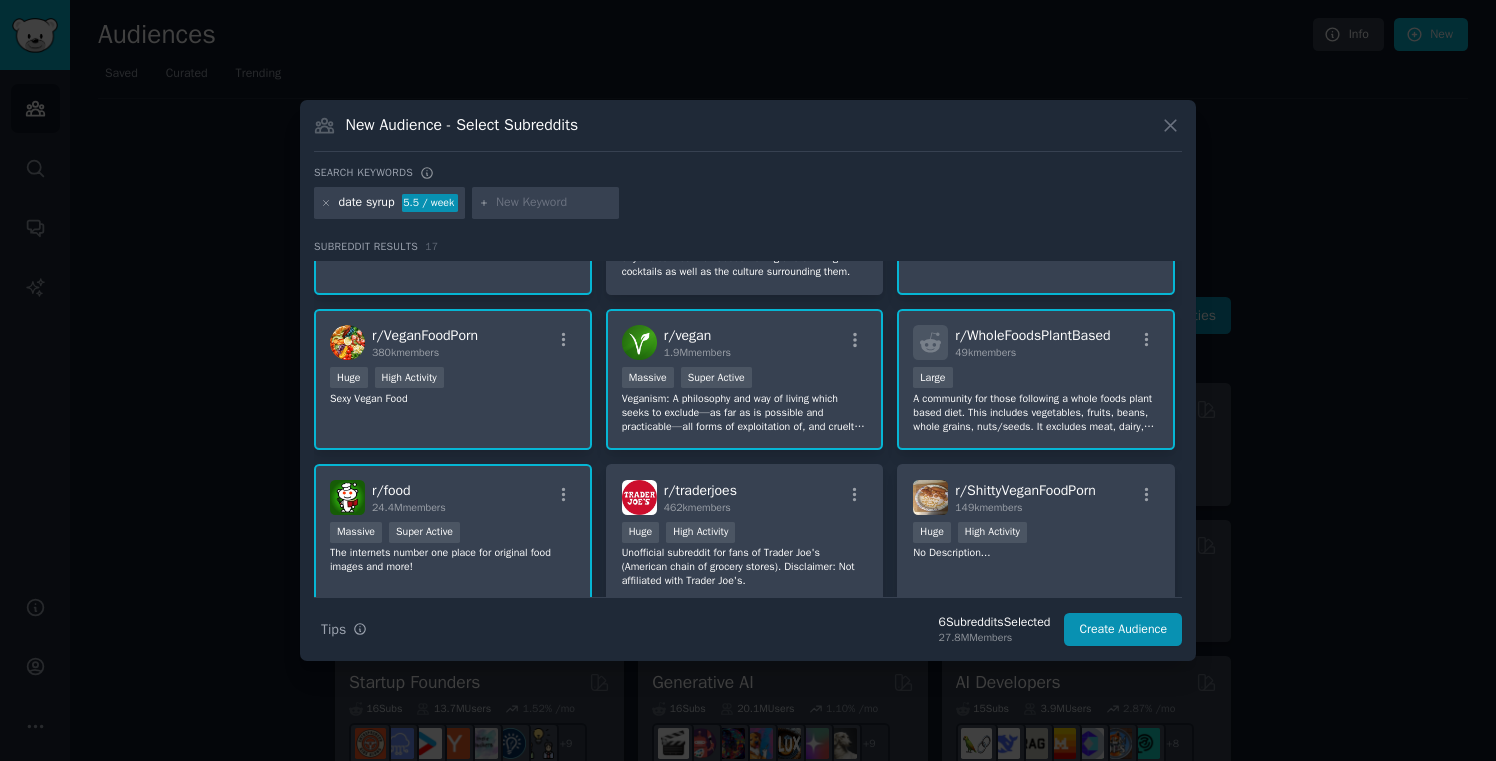 scroll, scrollTop: 0, scrollLeft: 0, axis: both 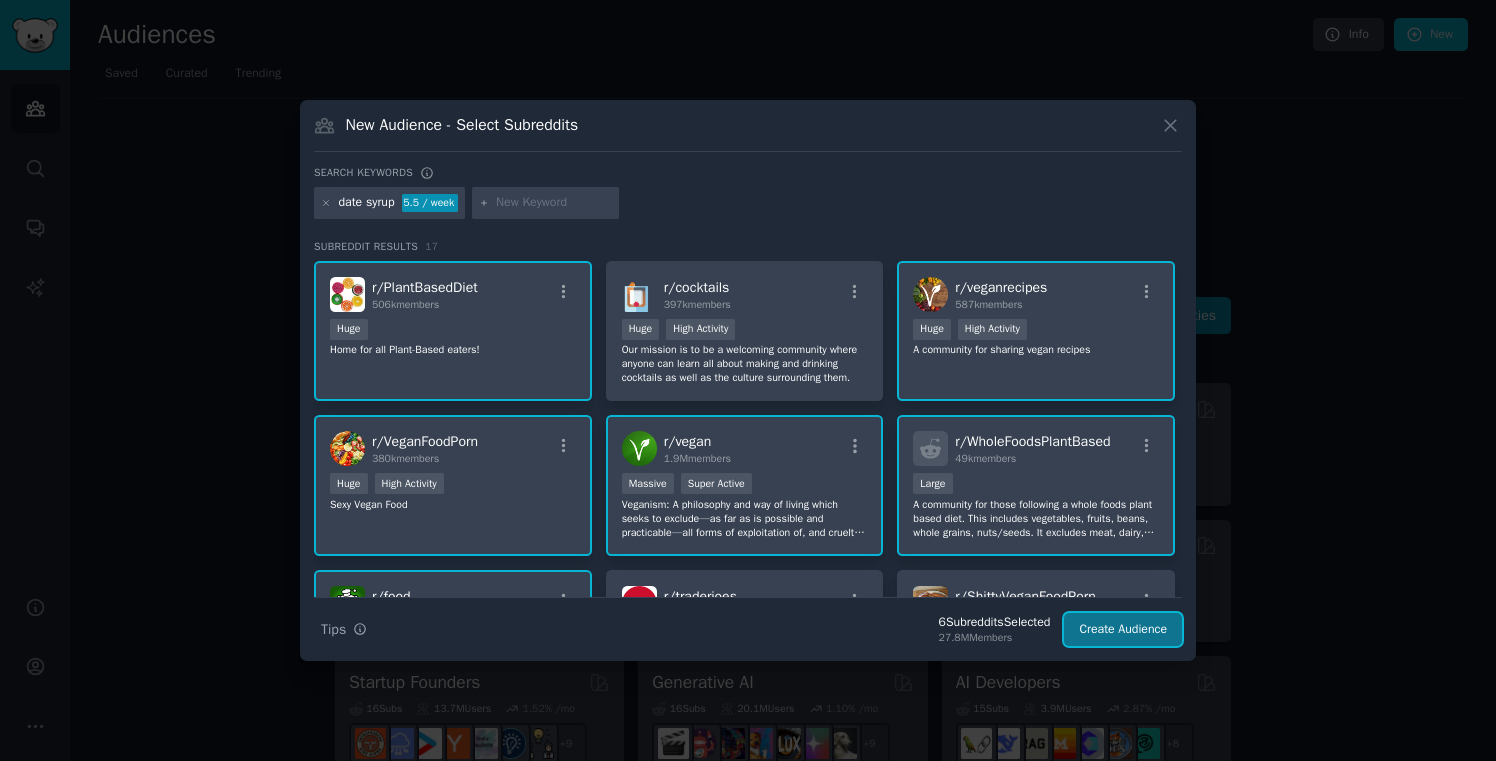 click on "Create Audience" at bounding box center (1123, 630) 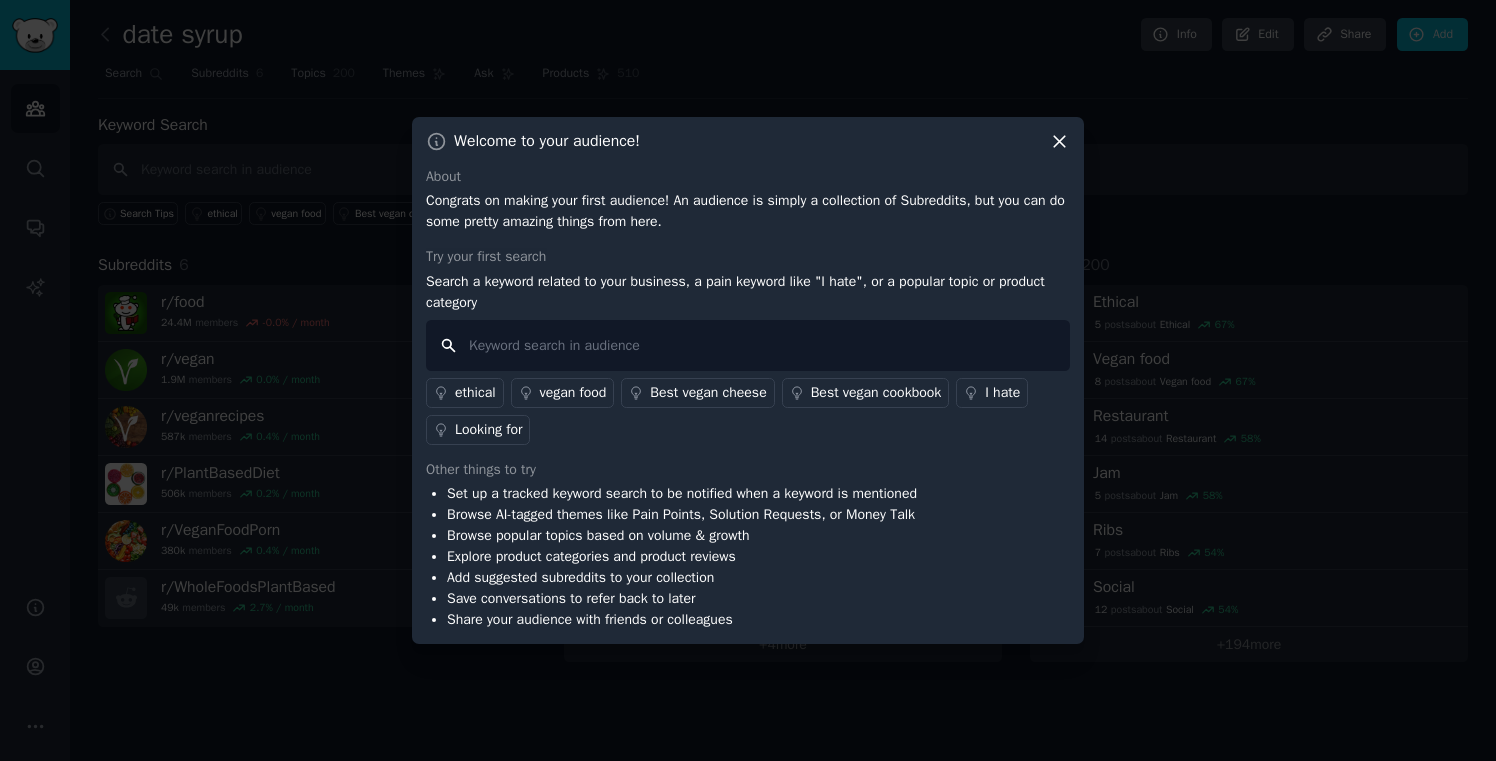 click at bounding box center [748, 345] 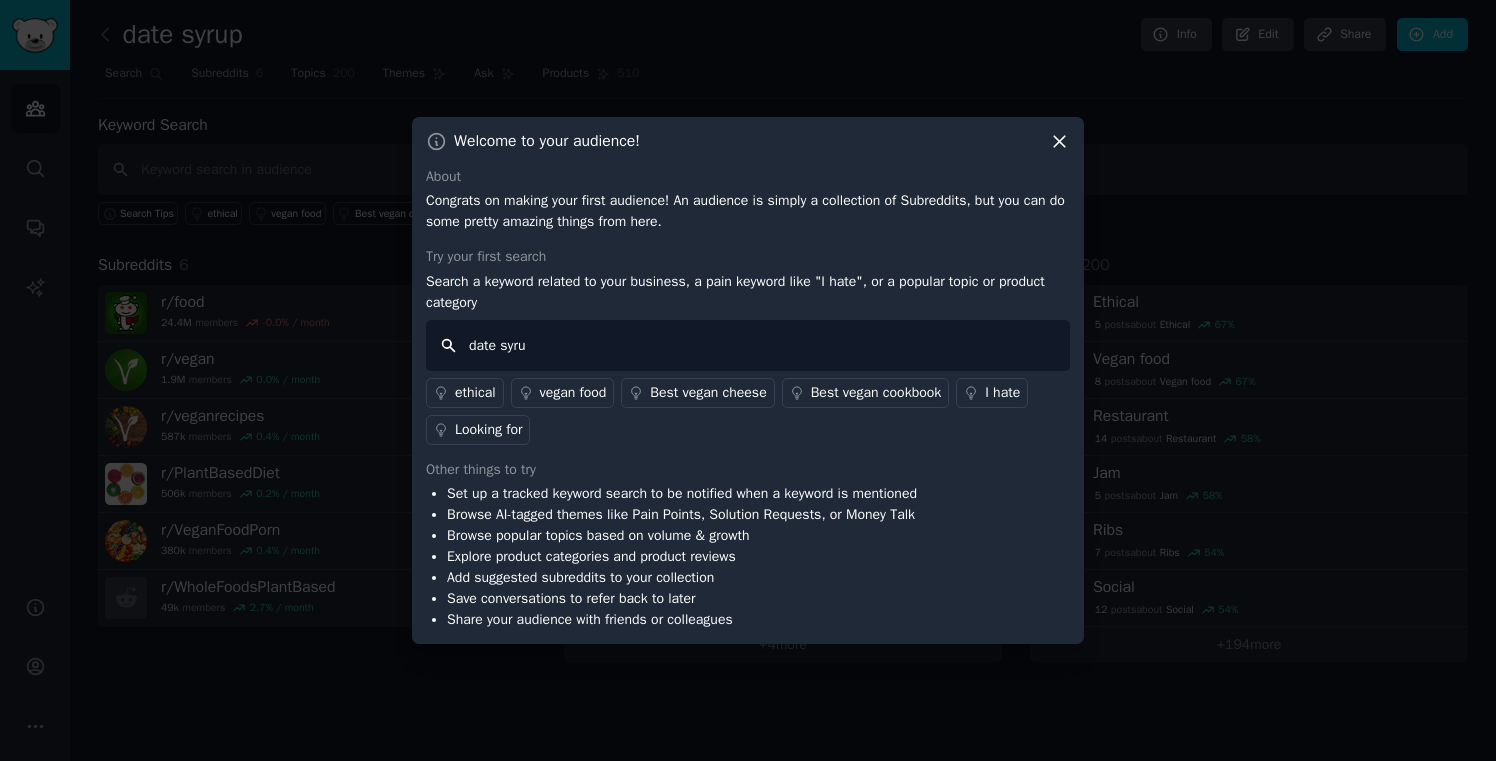 type on "date syrup" 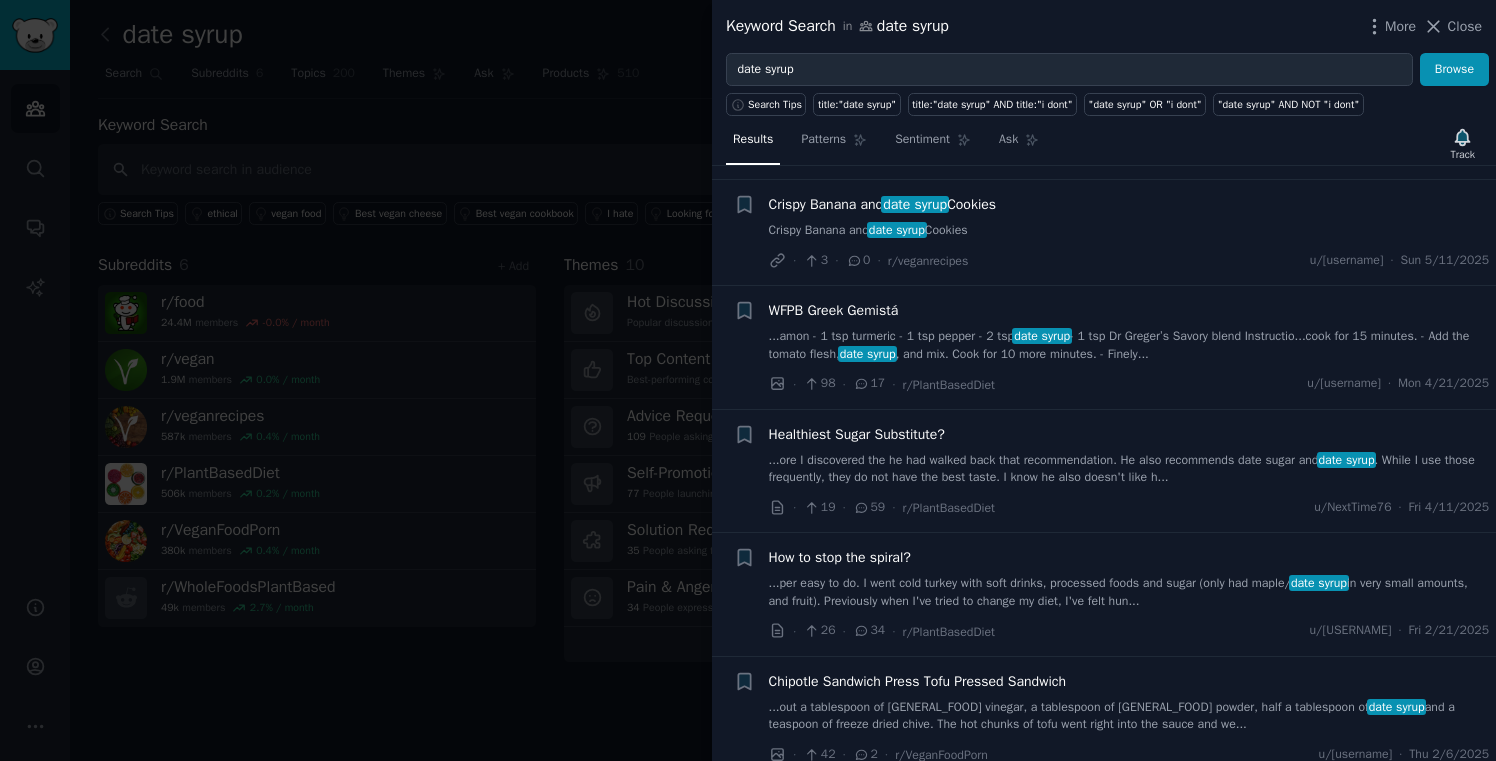 scroll, scrollTop: 1421, scrollLeft: 0, axis: vertical 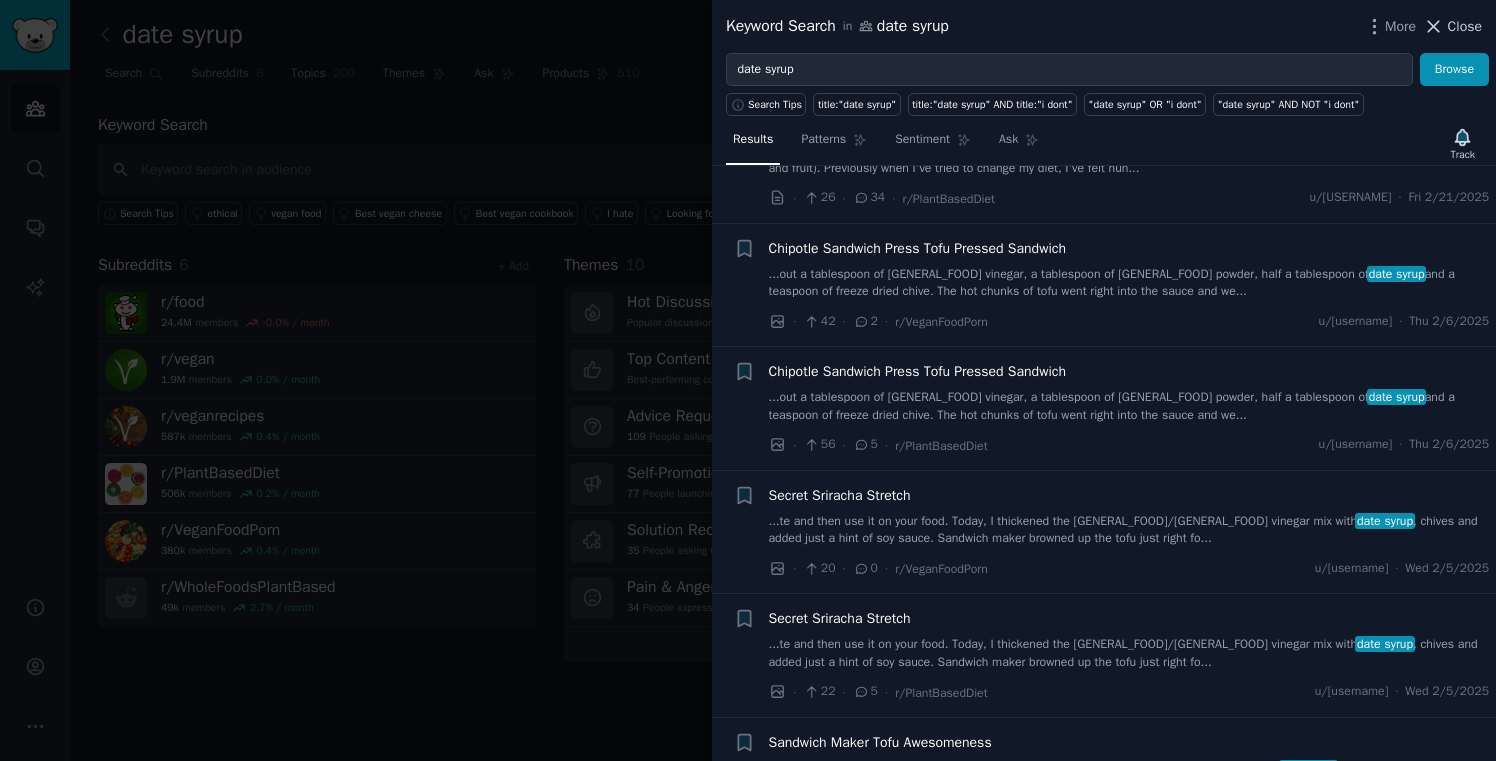 click 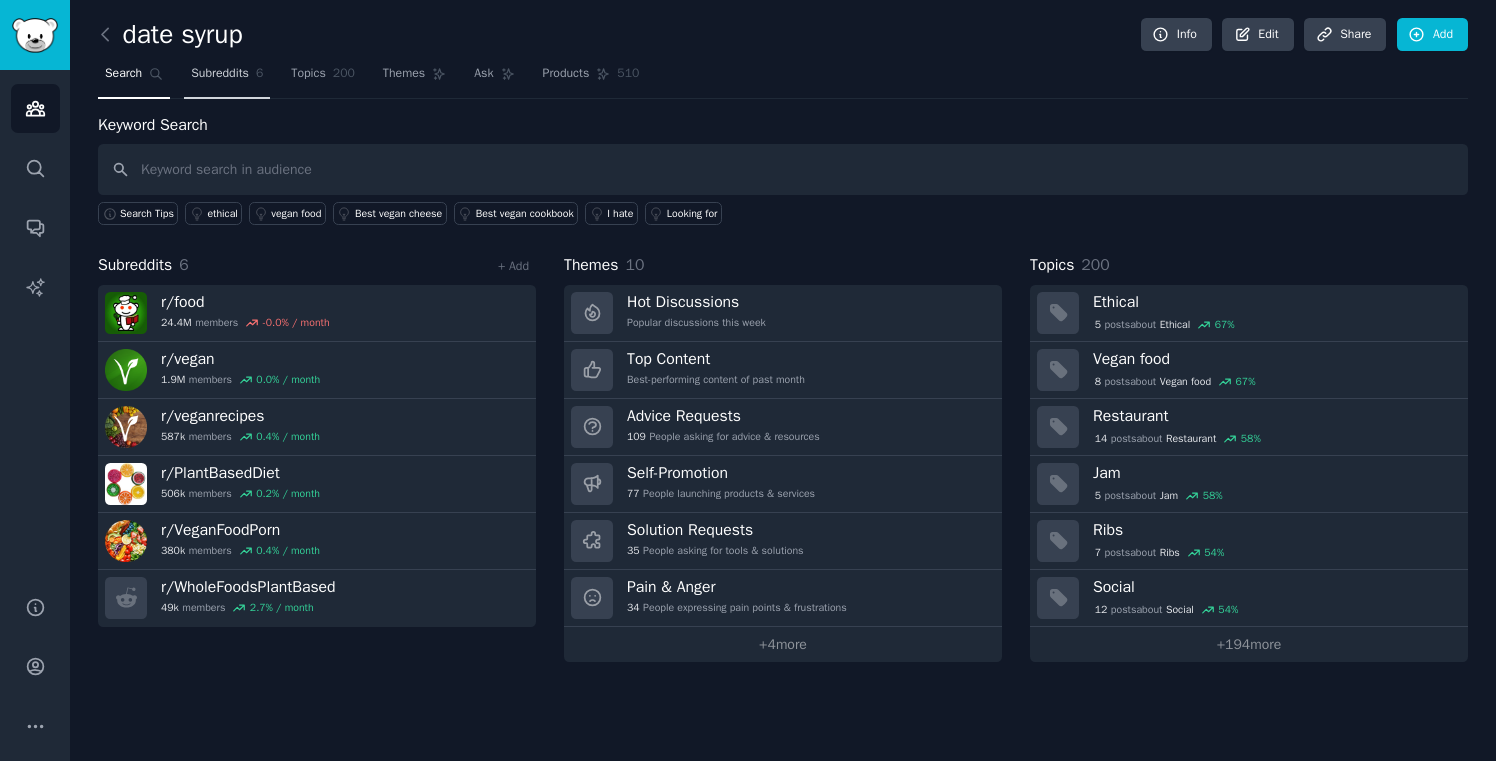 click on "Subreddits" at bounding box center (220, 74) 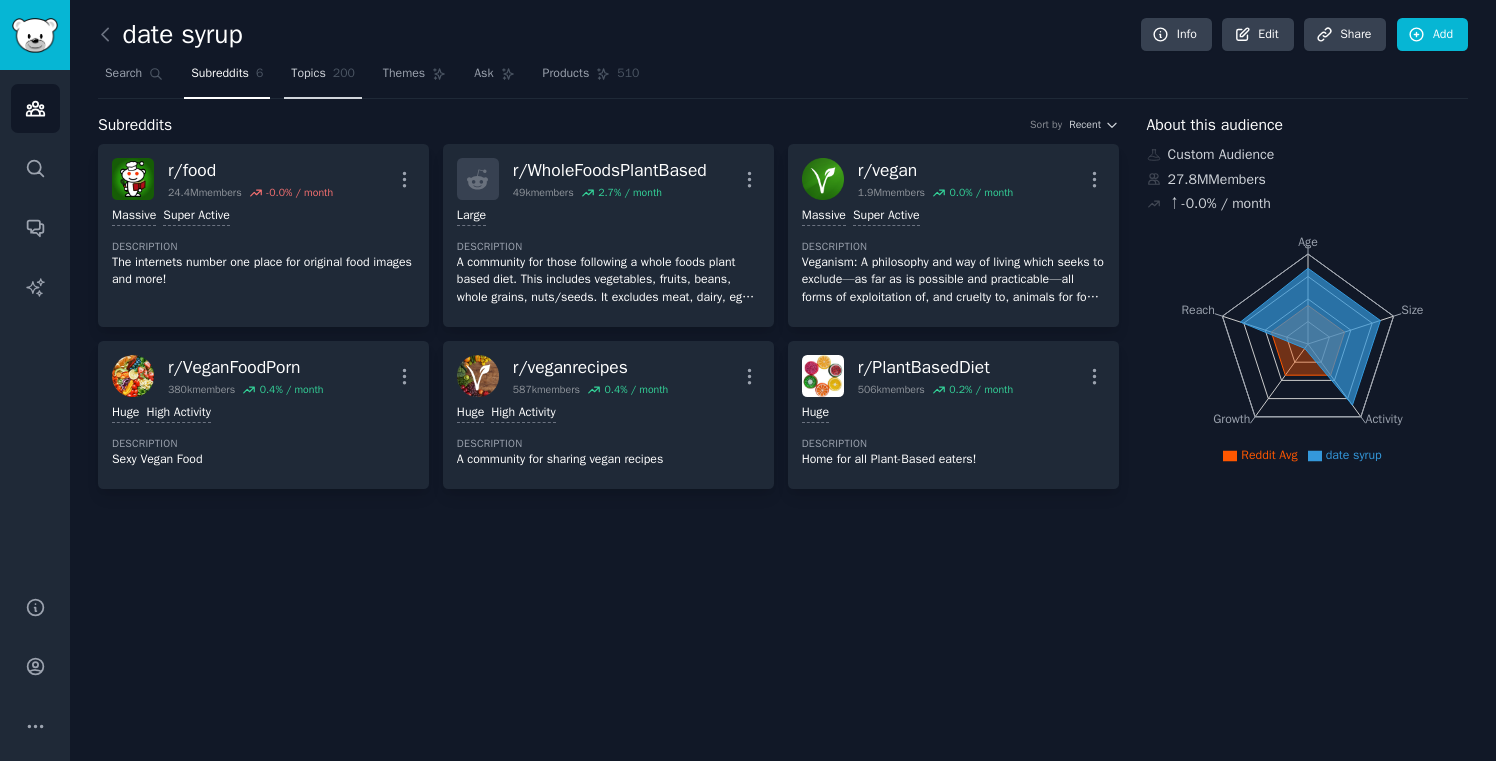 click on "200" 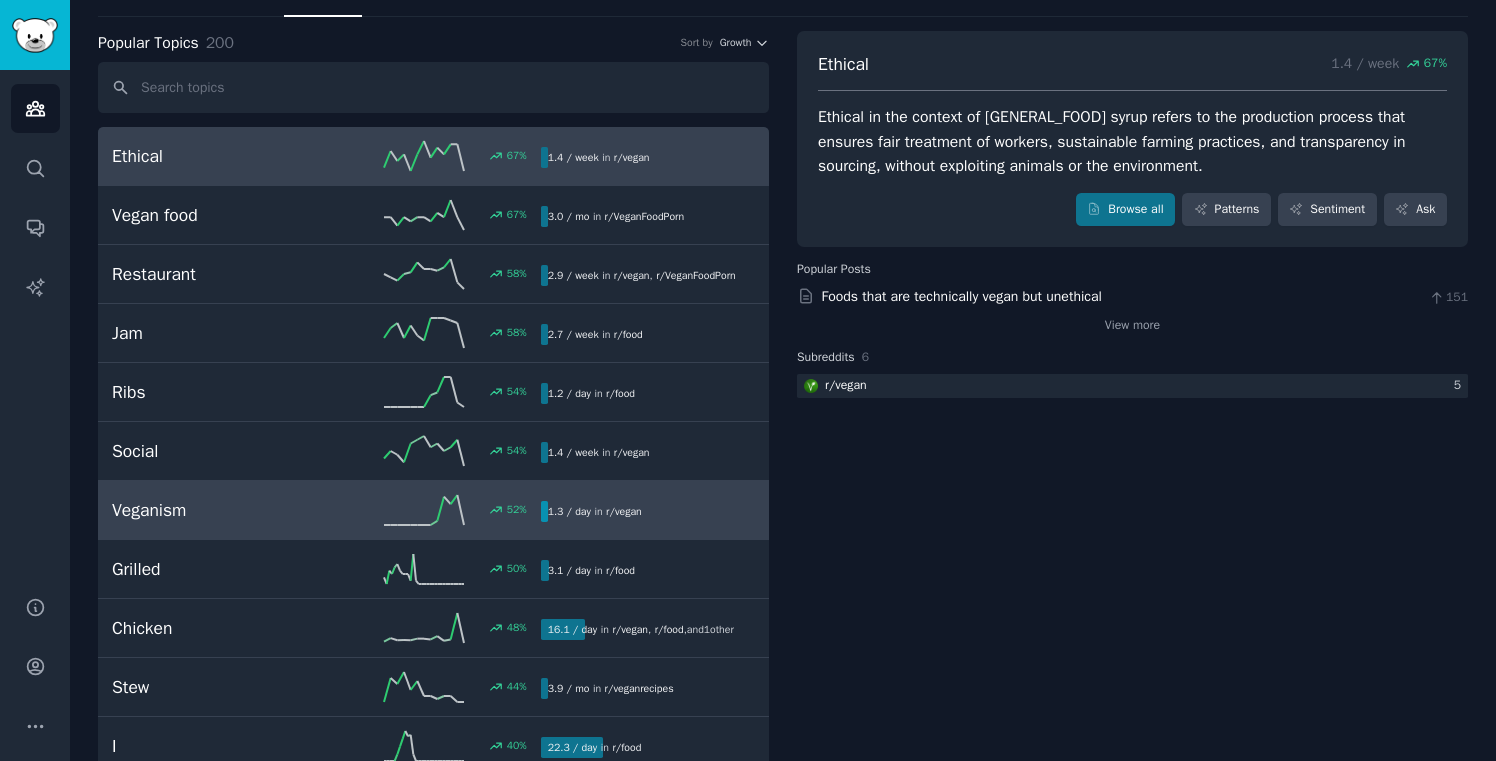 scroll, scrollTop: 0, scrollLeft: 0, axis: both 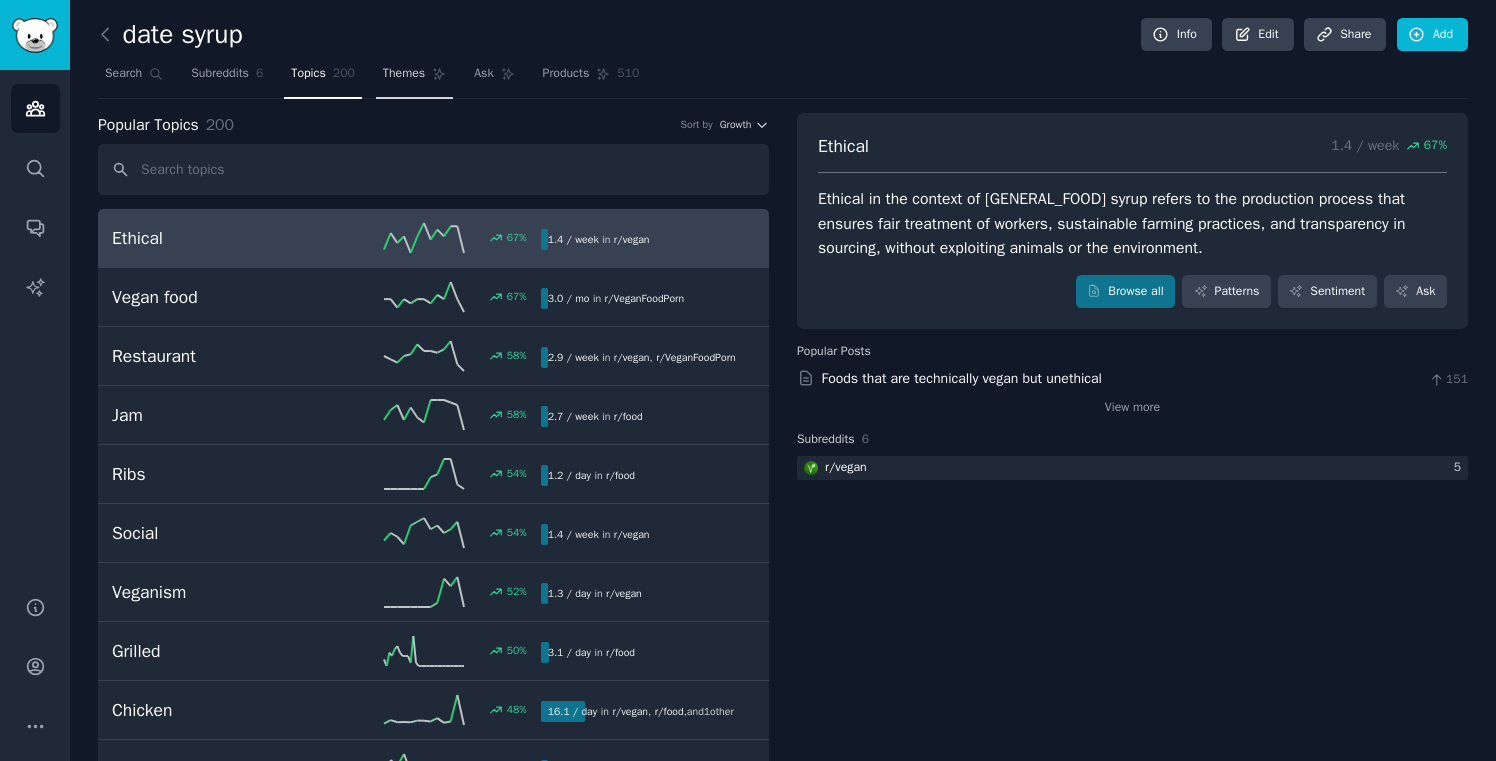 click on "Themes" at bounding box center (414, 78) 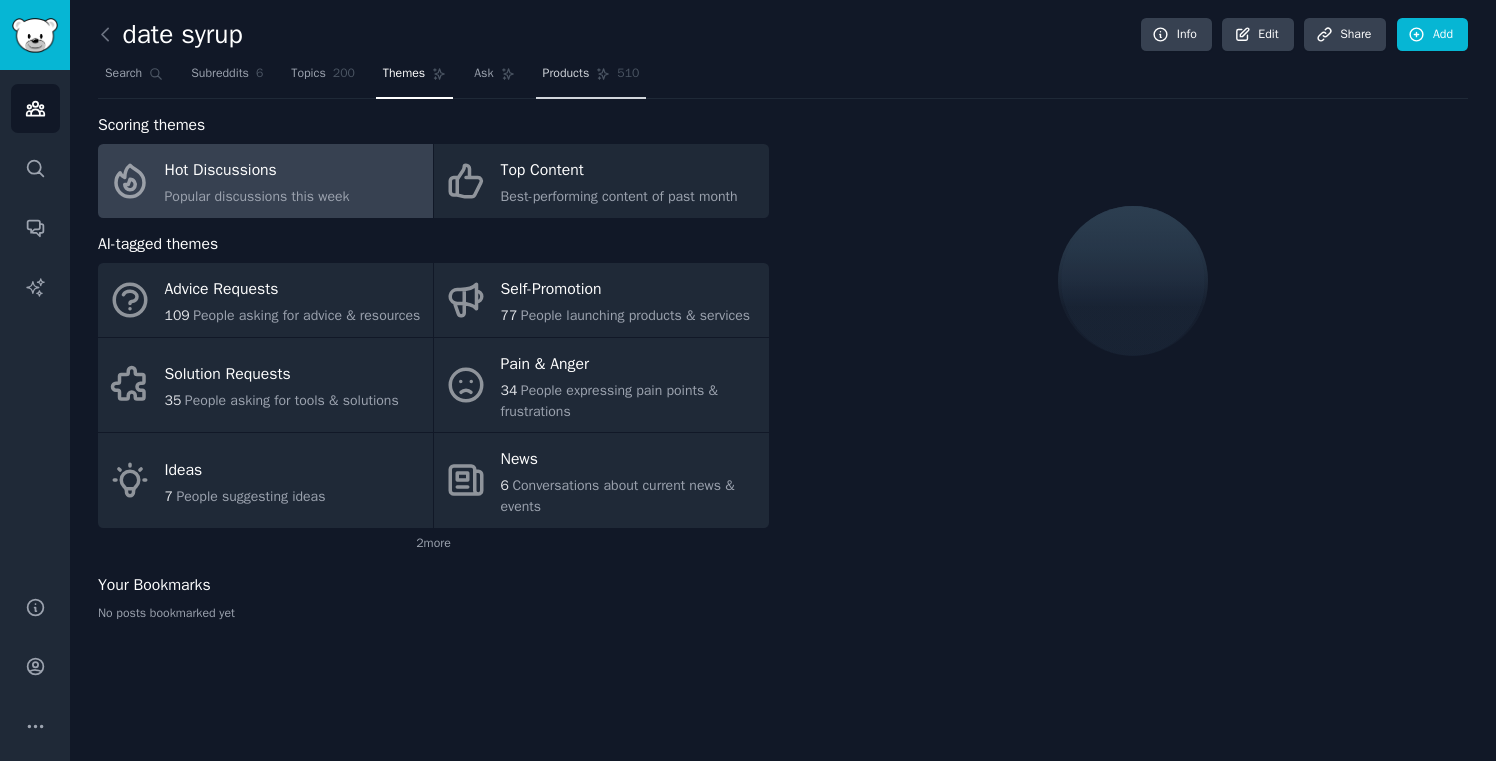 click on "510" at bounding box center [628, 74] 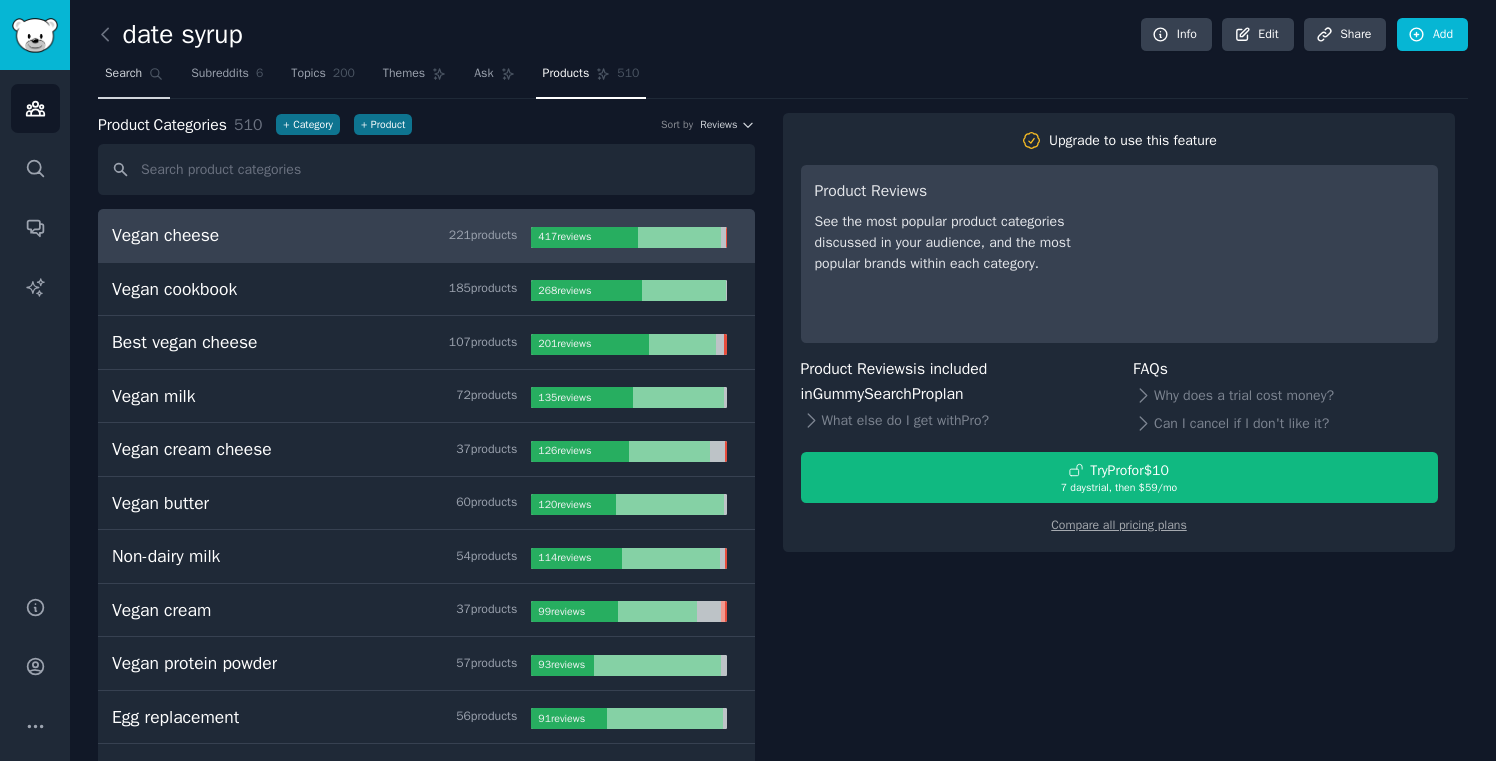 click on "Search" at bounding box center (123, 74) 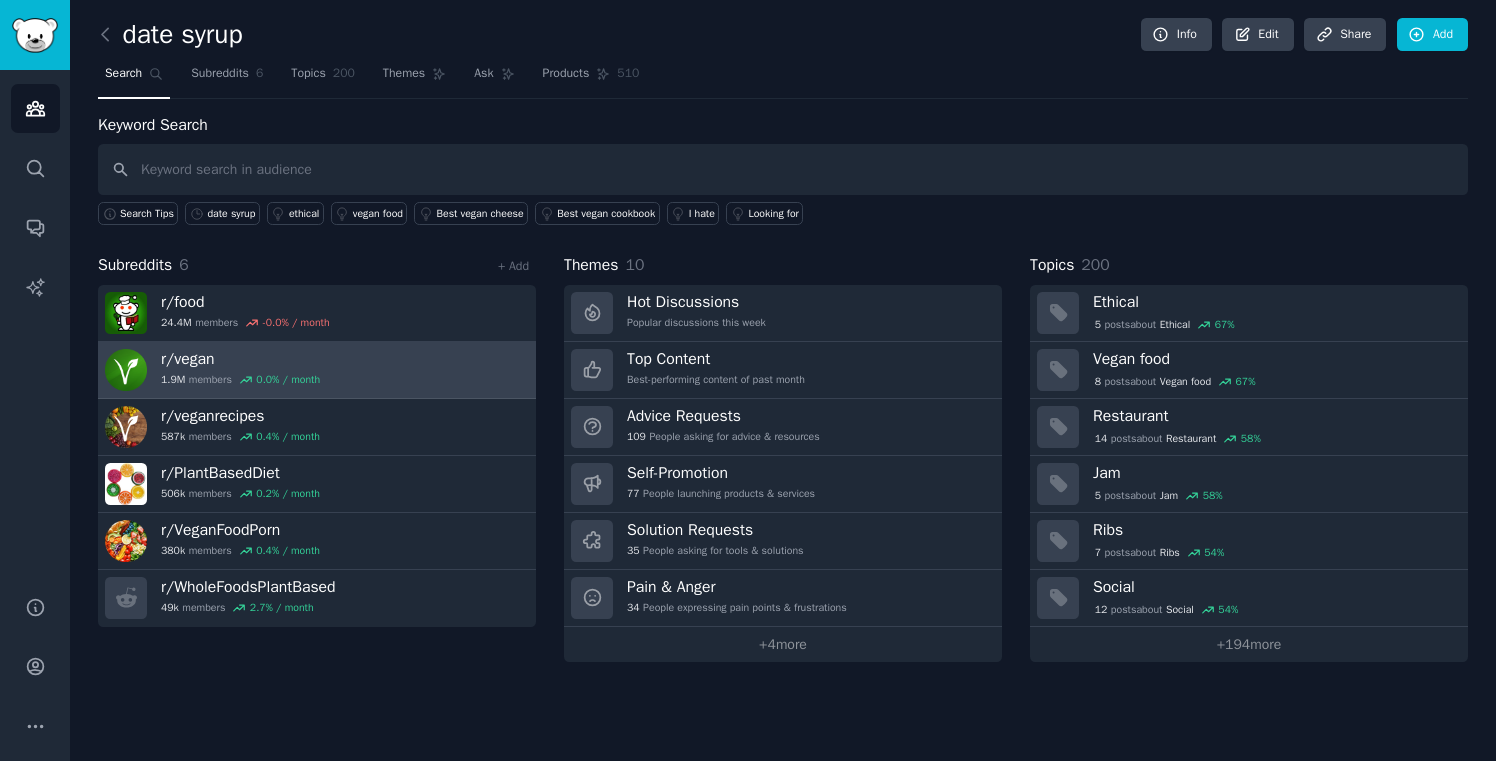 click on "r/ vegan 1.9M  members 0.0 % / month" at bounding box center (317, 370) 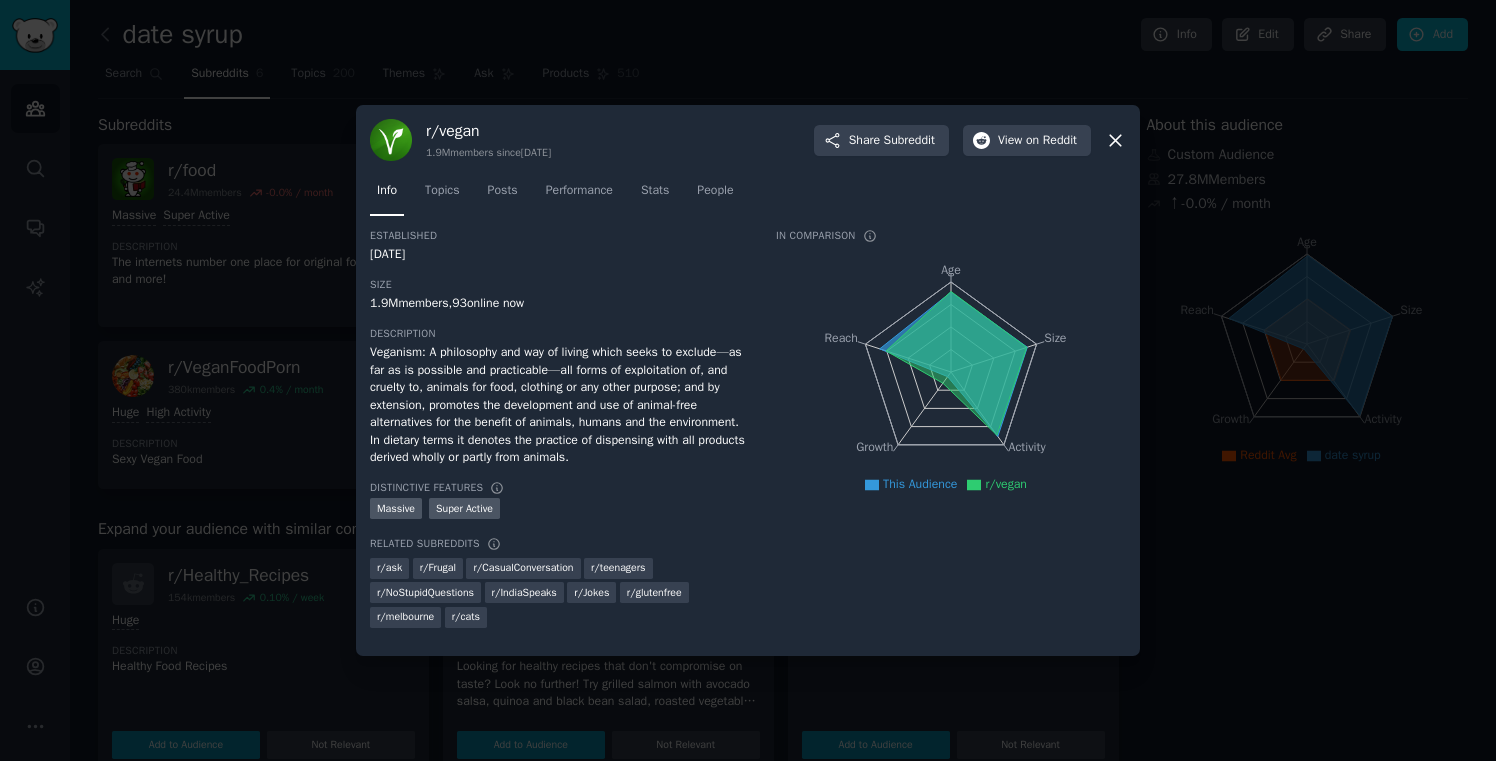 click at bounding box center (748, 380) 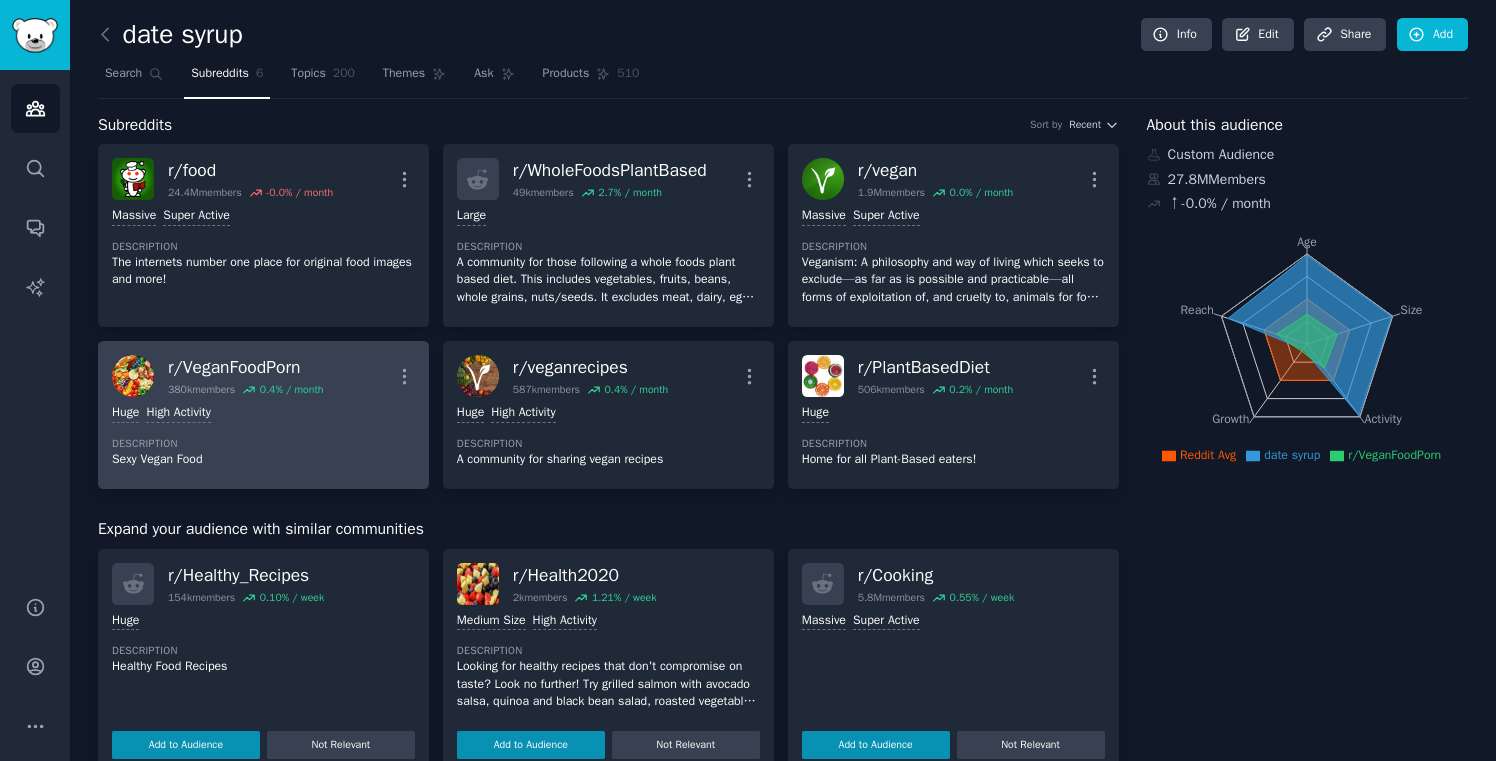 click on "Huge High Activity Description Sexy Vegan Food" at bounding box center [263, 436] 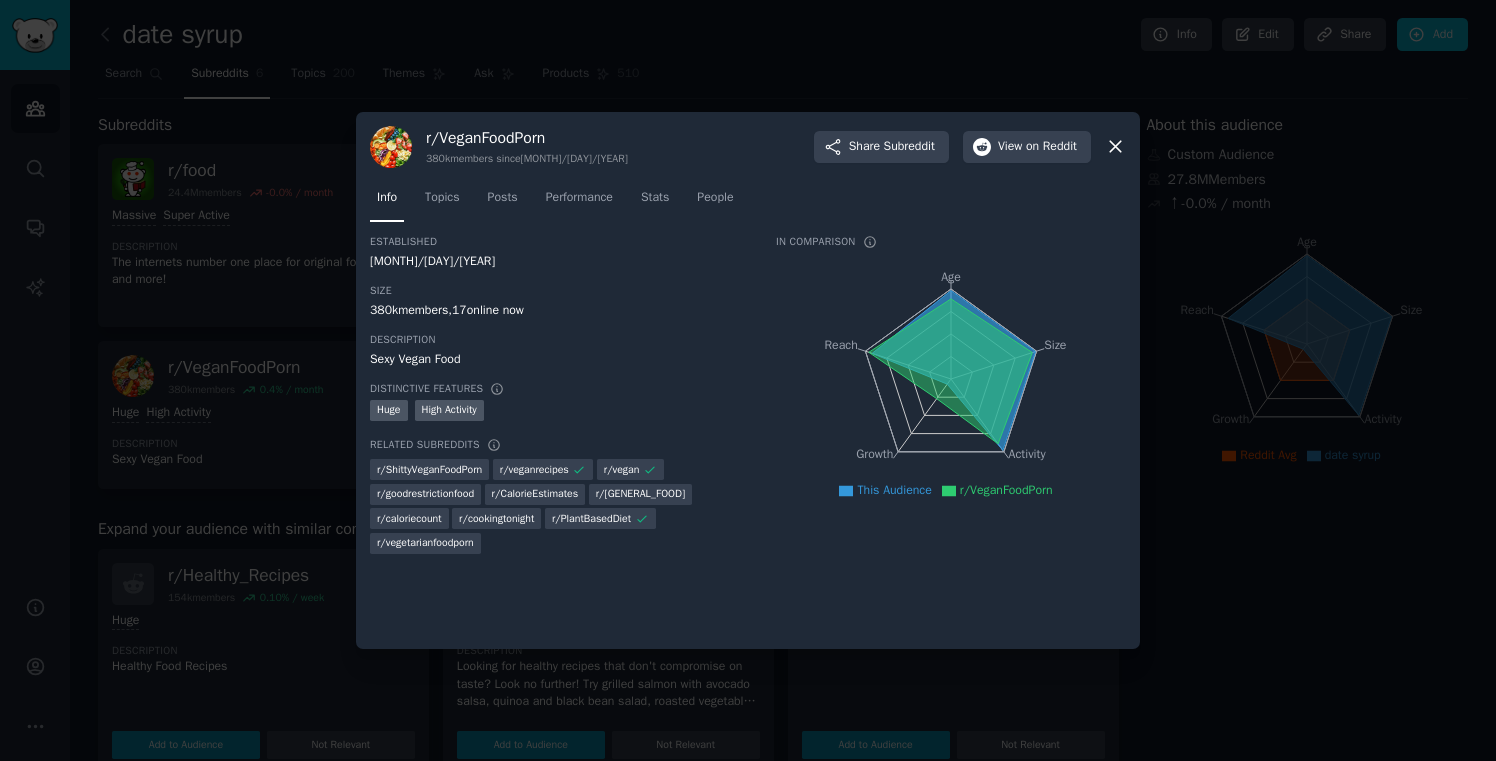 click at bounding box center (748, 380) 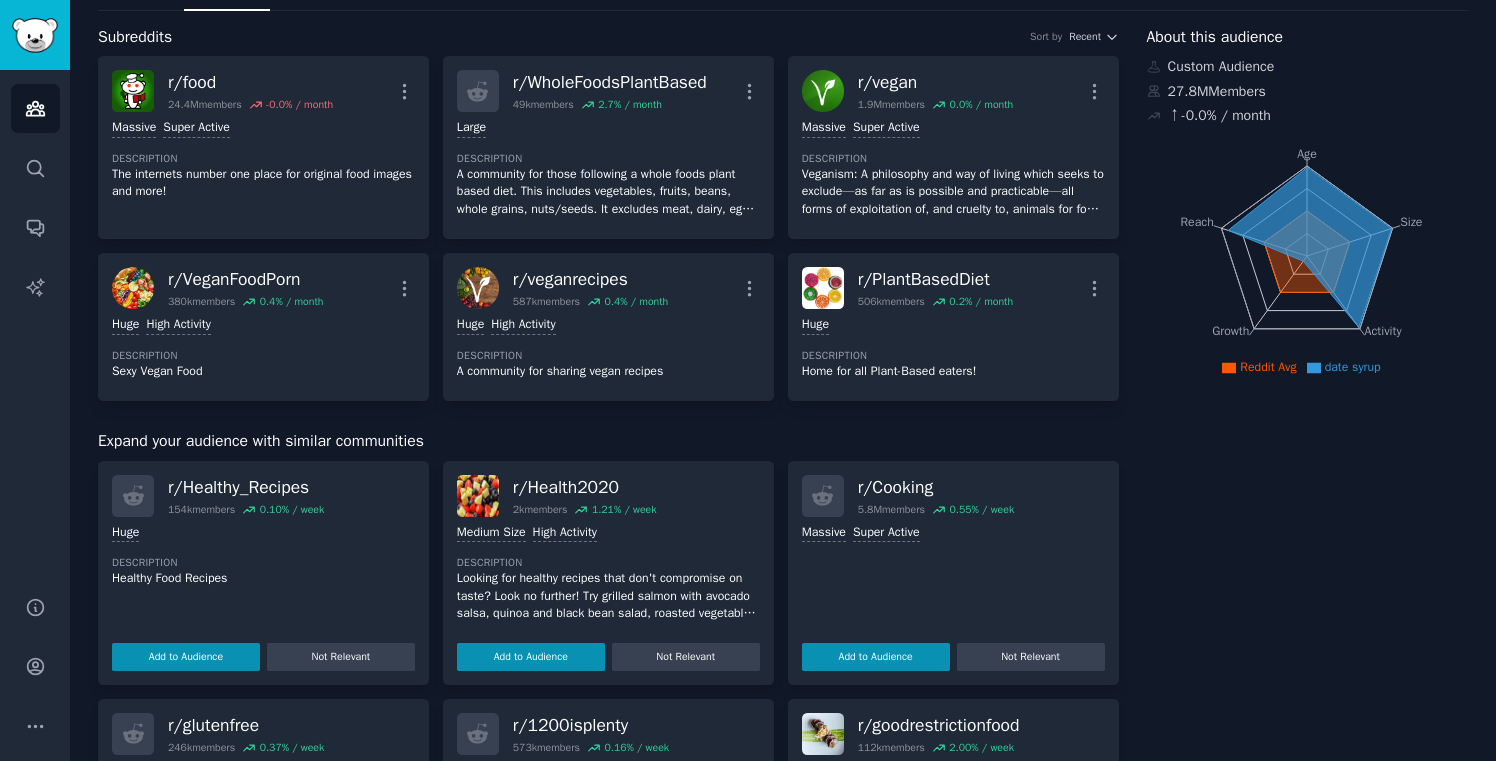 scroll, scrollTop: 0, scrollLeft: 0, axis: both 